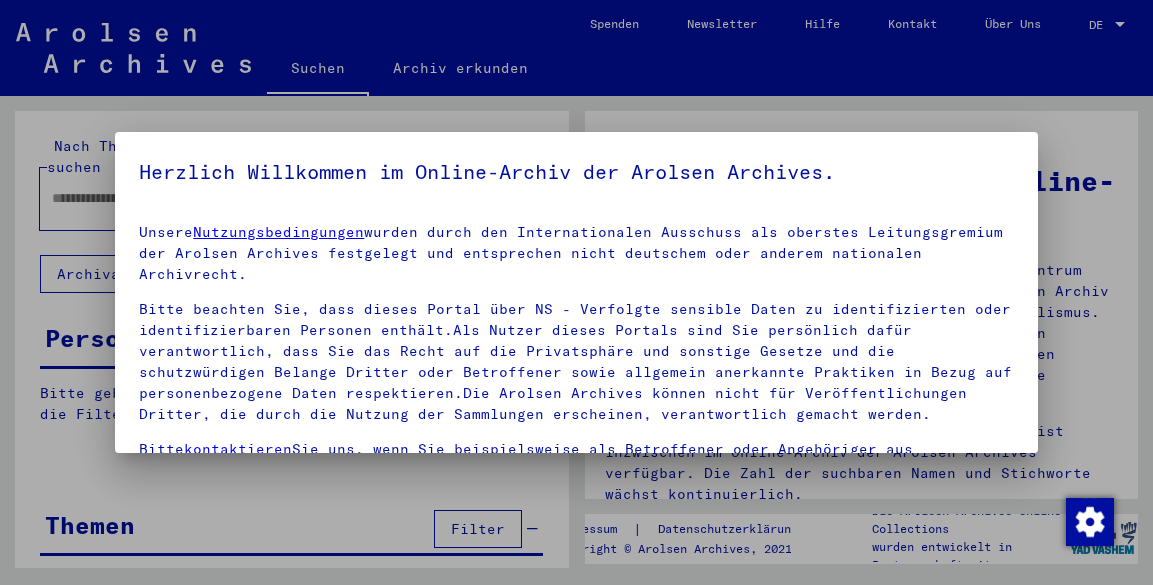 scroll, scrollTop: 0, scrollLeft: 0, axis: both 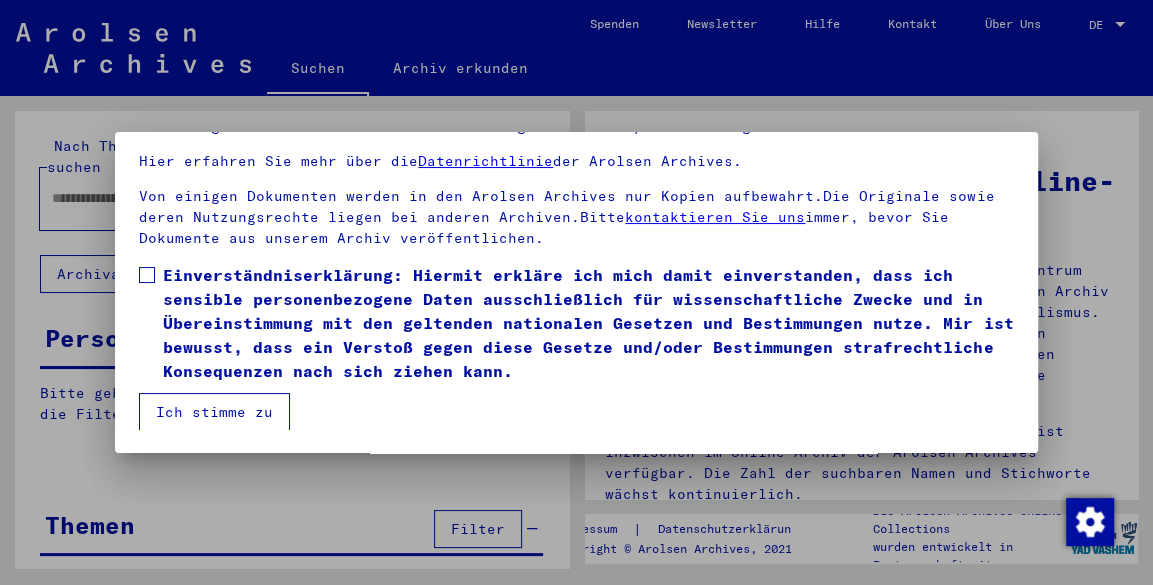 click at bounding box center [147, 275] 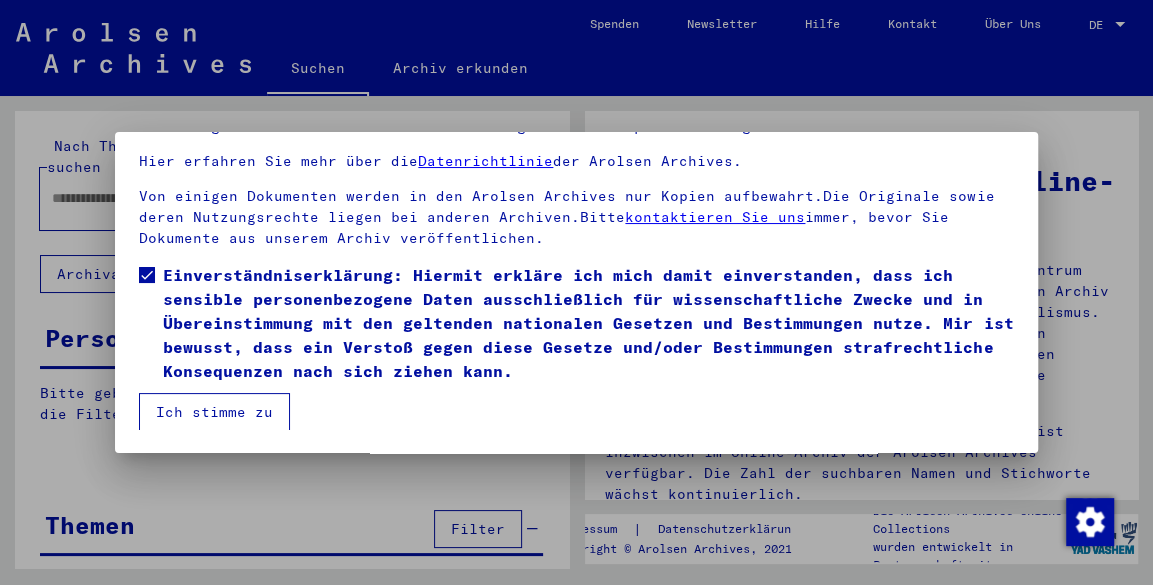 click on "Ich stimme zu" at bounding box center [214, 412] 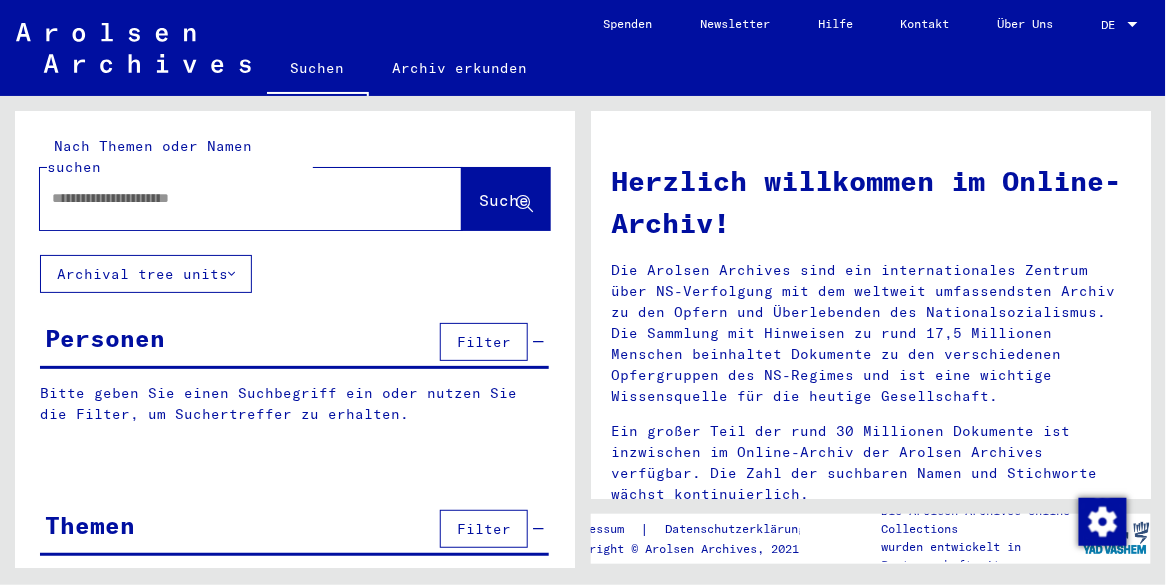 click at bounding box center [227, 198] 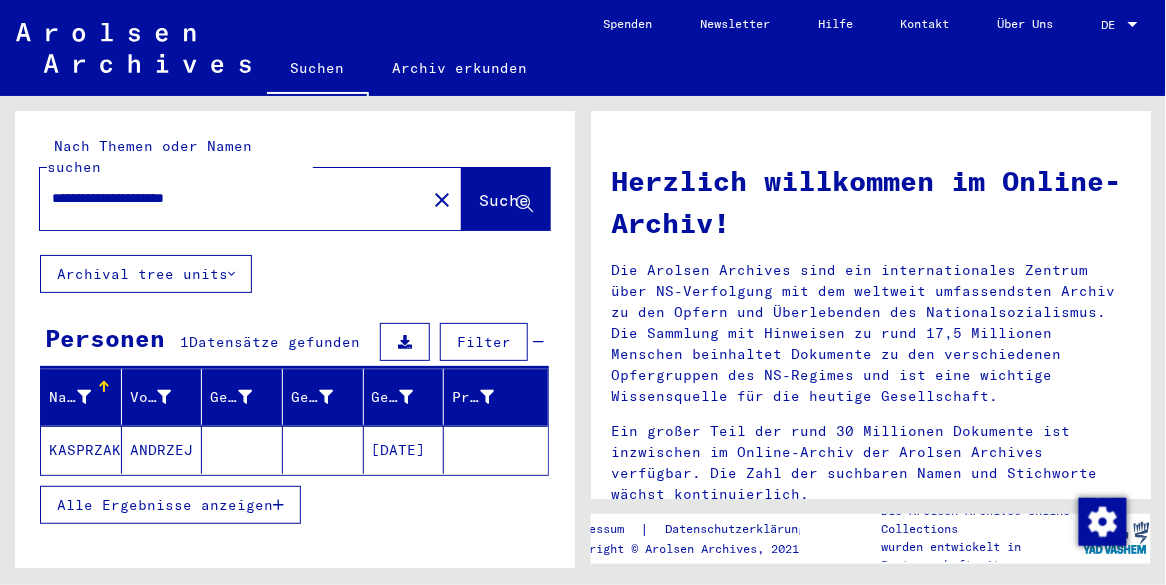 click 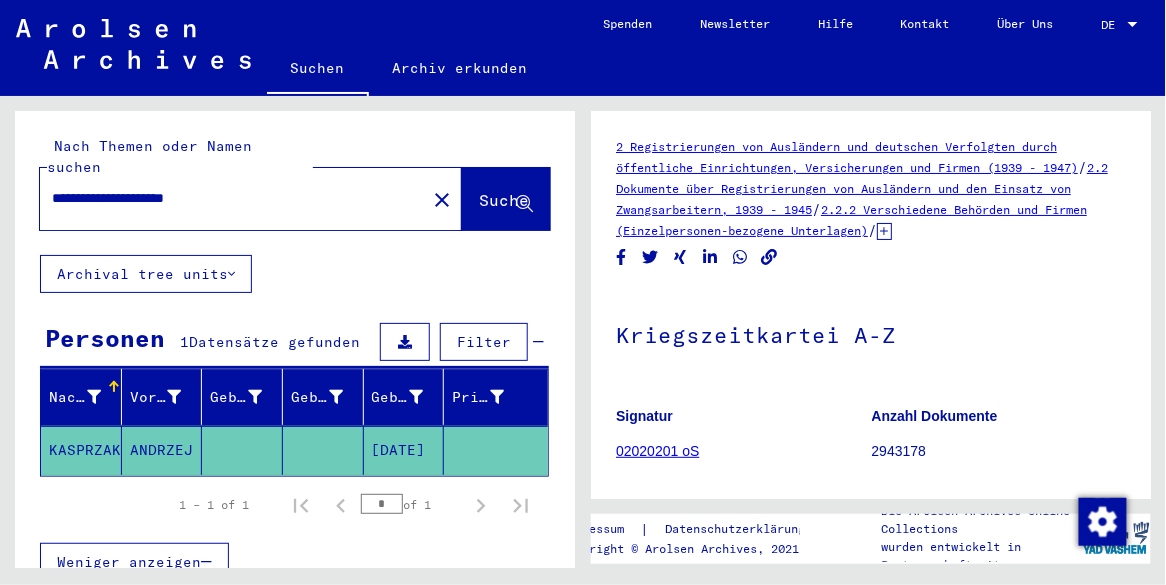 scroll, scrollTop: 0, scrollLeft: 0, axis: both 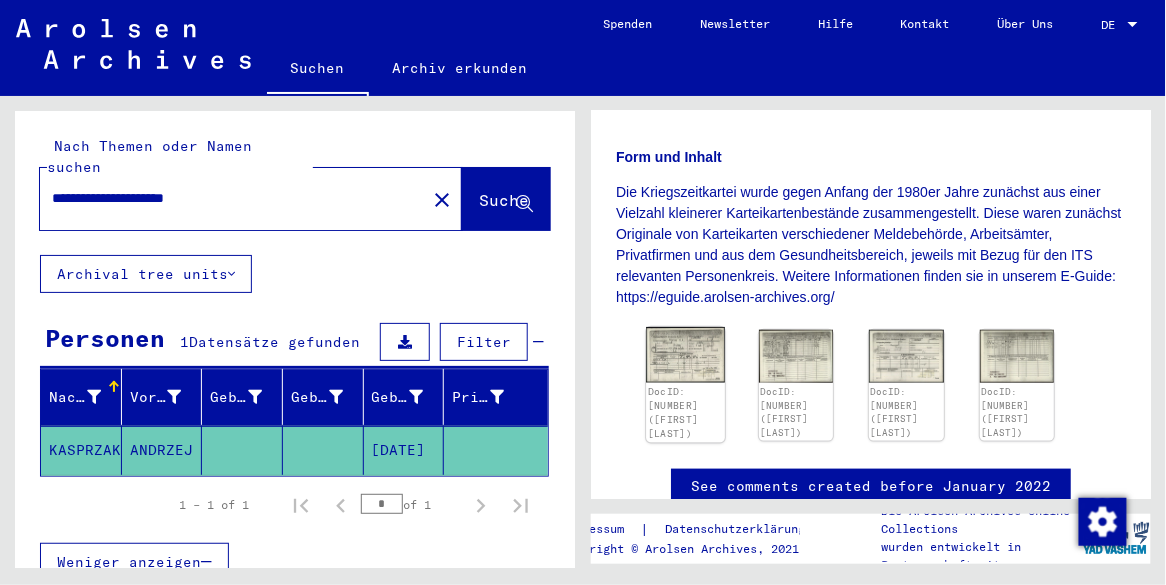 click 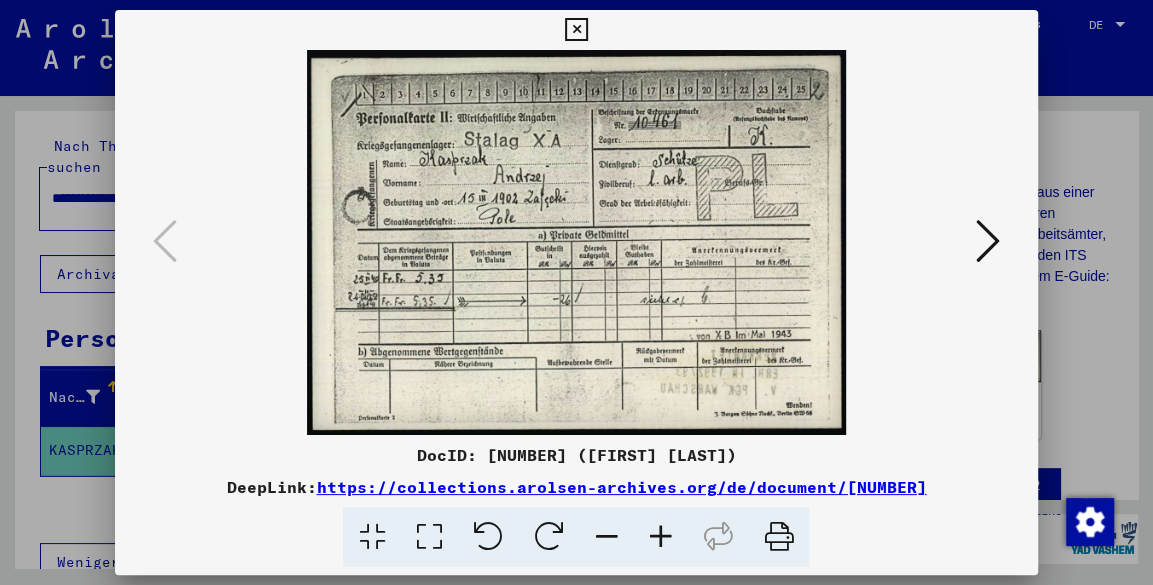 click at bounding box center (576, 30) 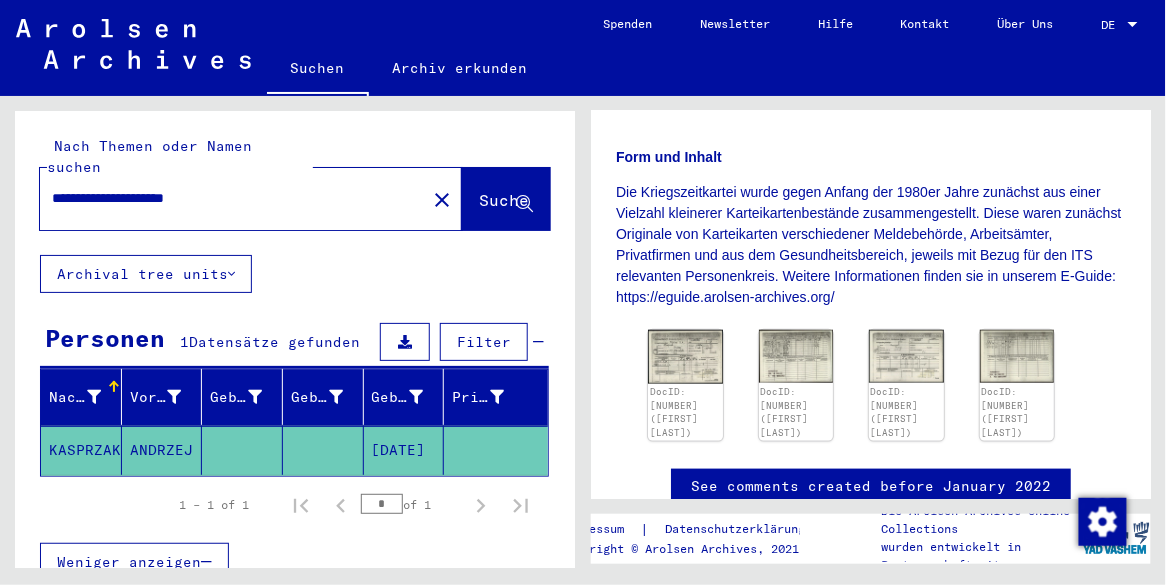 click on "**********" at bounding box center [233, 198] 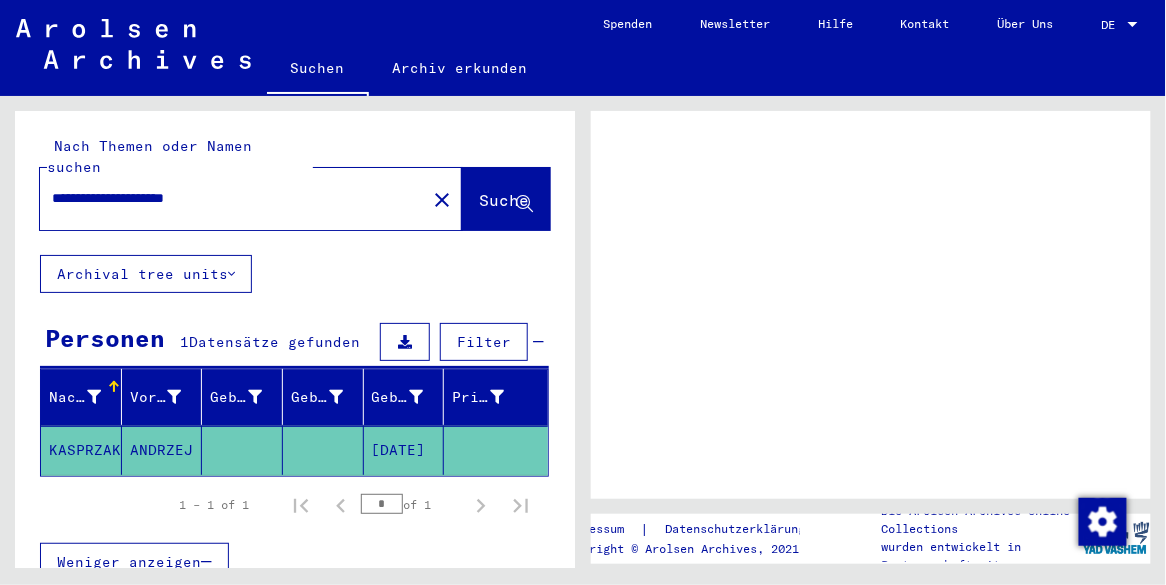 scroll, scrollTop: 0, scrollLeft: 0, axis: both 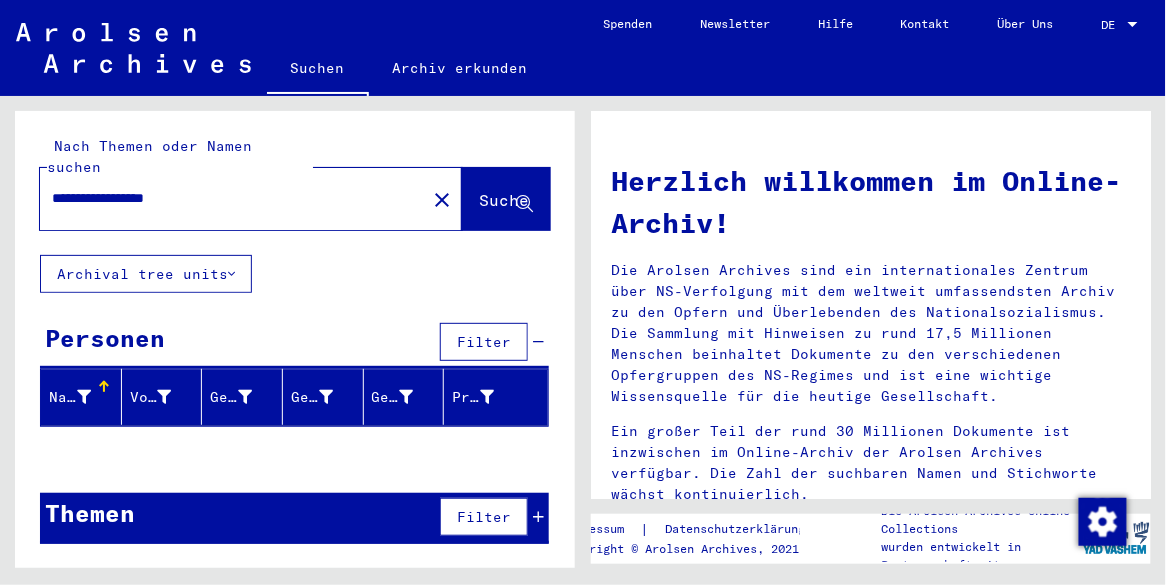 type on "**********" 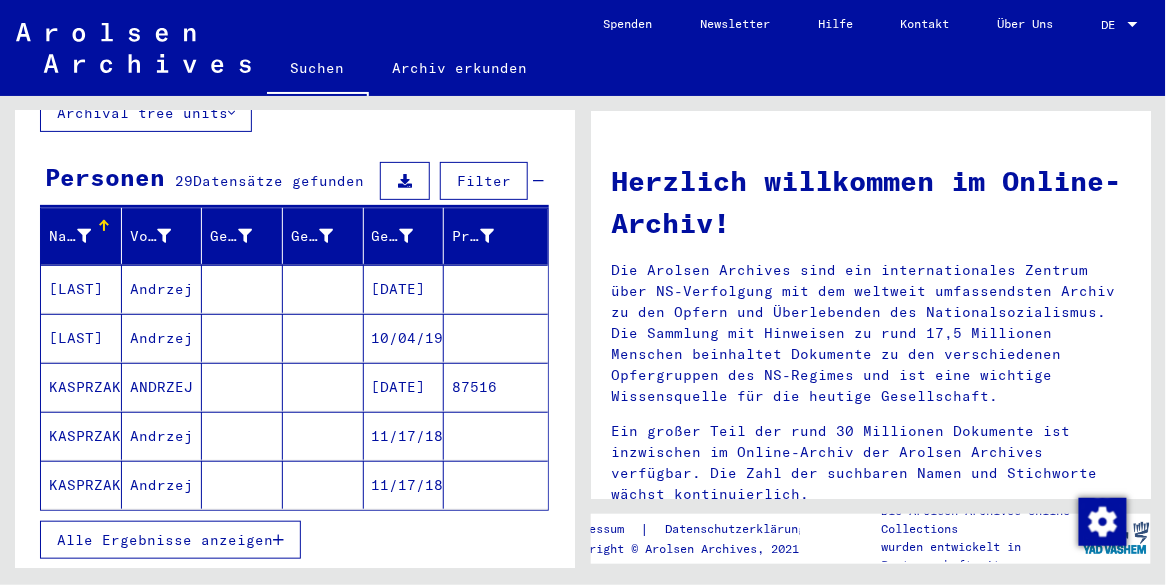 scroll, scrollTop: 172, scrollLeft: 0, axis: vertical 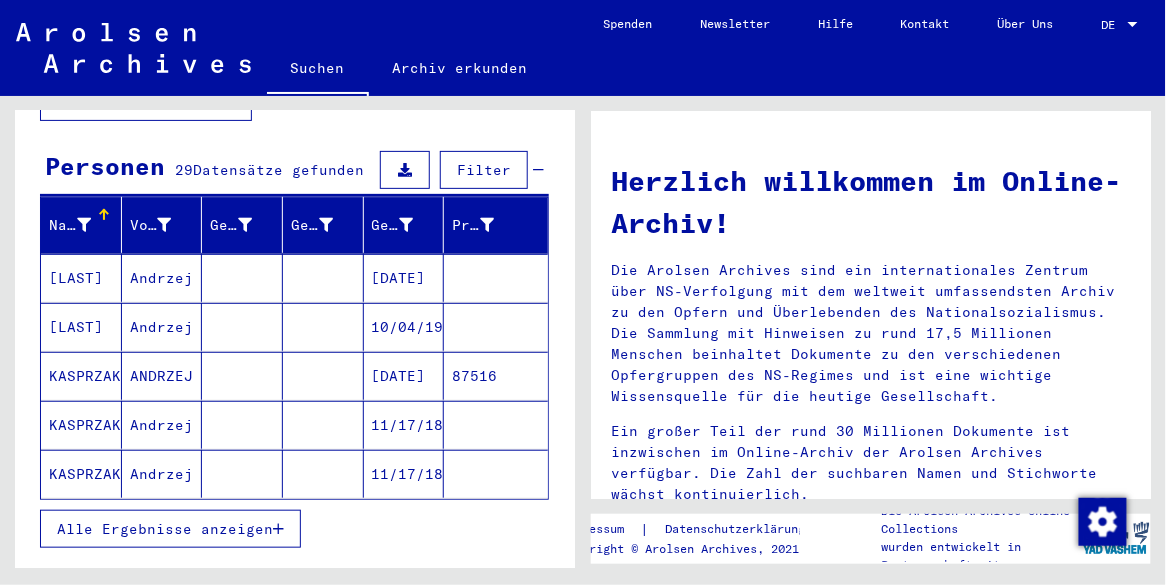 click on "Alle Ergebnisse anzeigen" at bounding box center [165, 529] 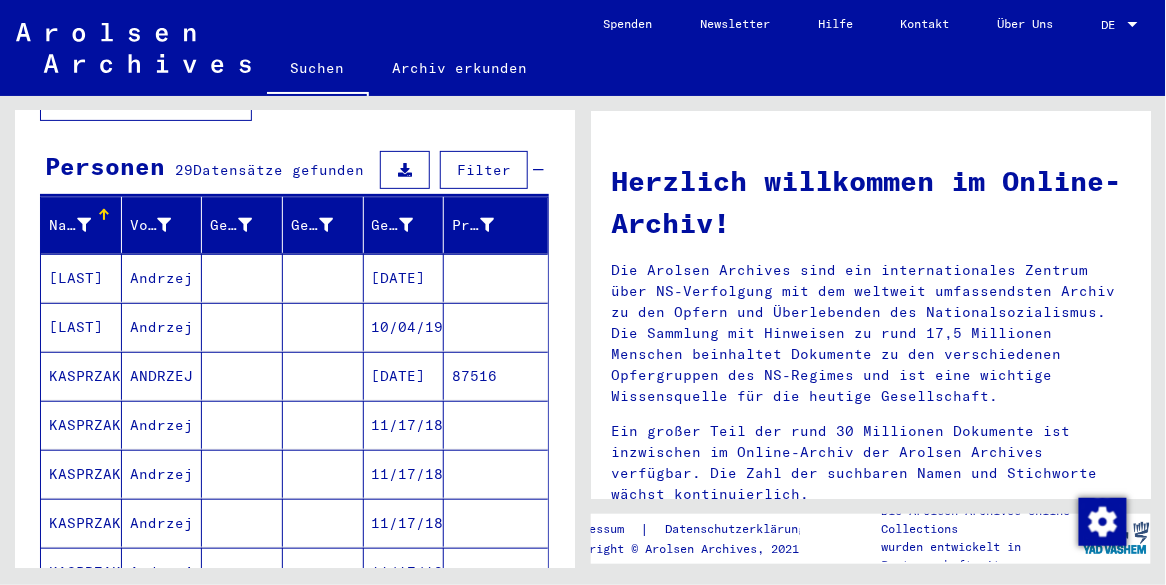 click at bounding box center [323, 474] 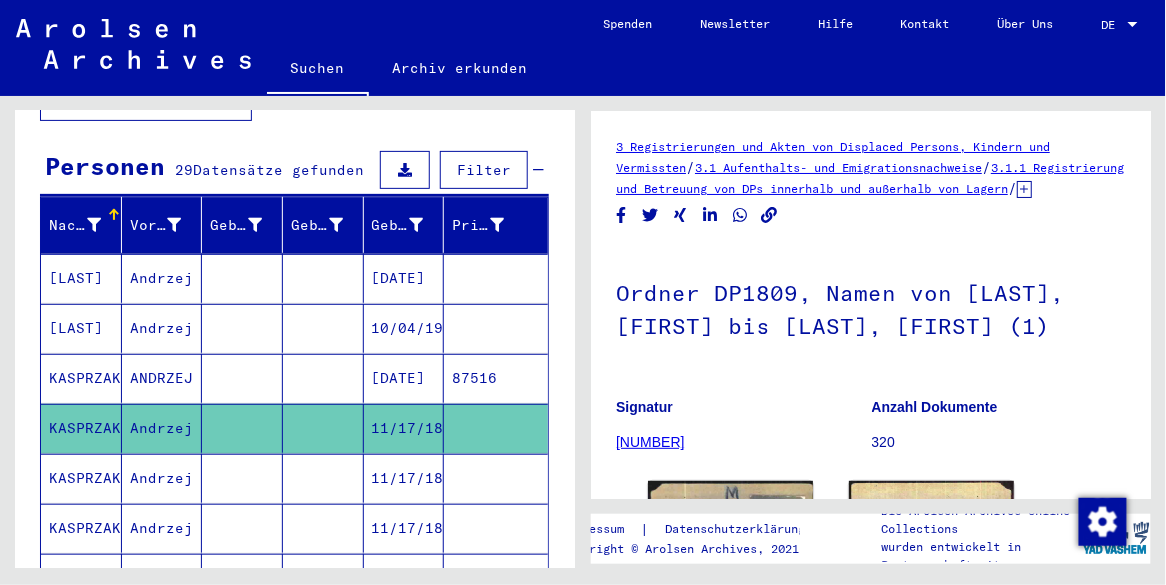 scroll, scrollTop: 0, scrollLeft: 0, axis: both 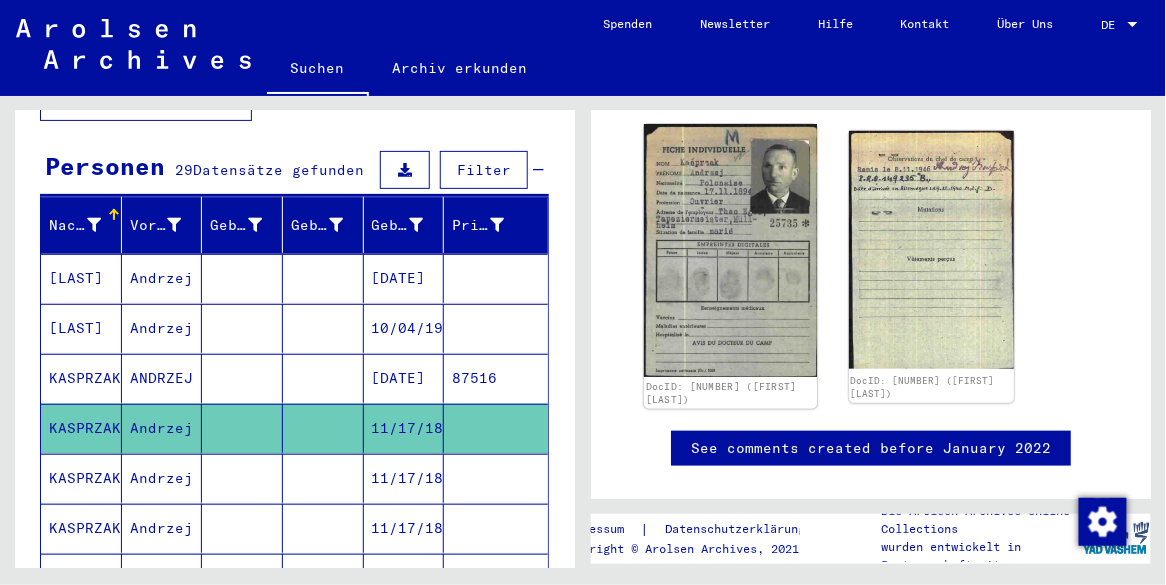 click 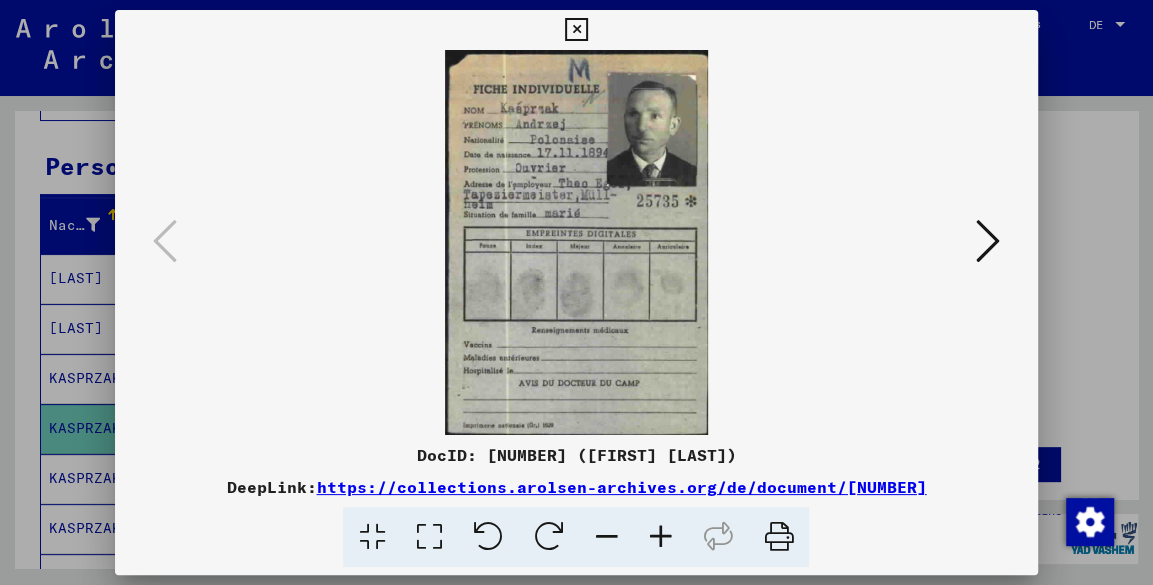 click at bounding box center [576, 30] 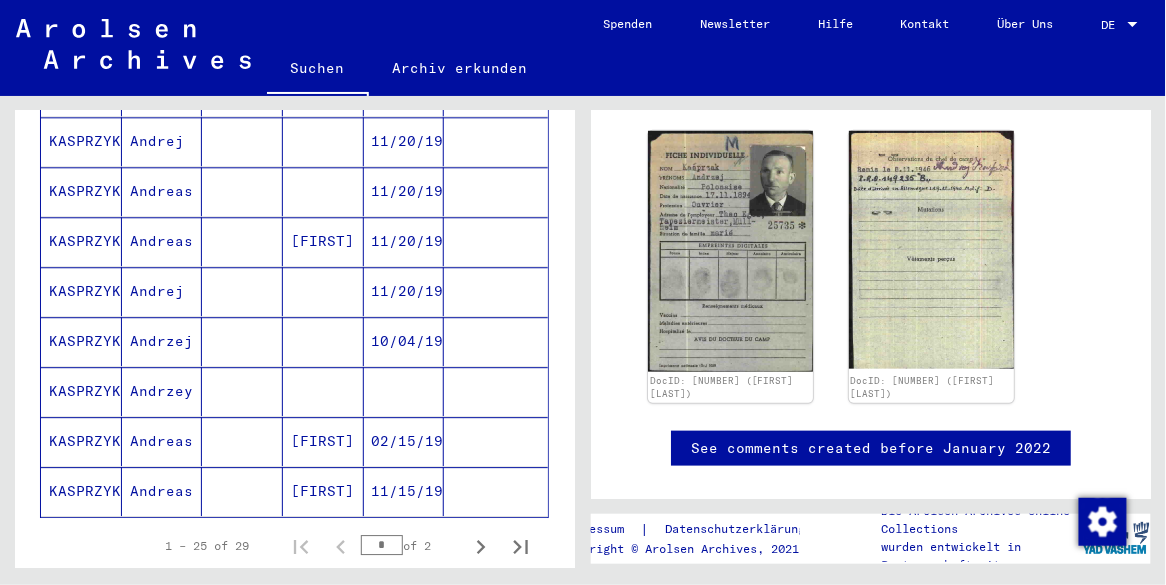scroll, scrollTop: 1192, scrollLeft: 0, axis: vertical 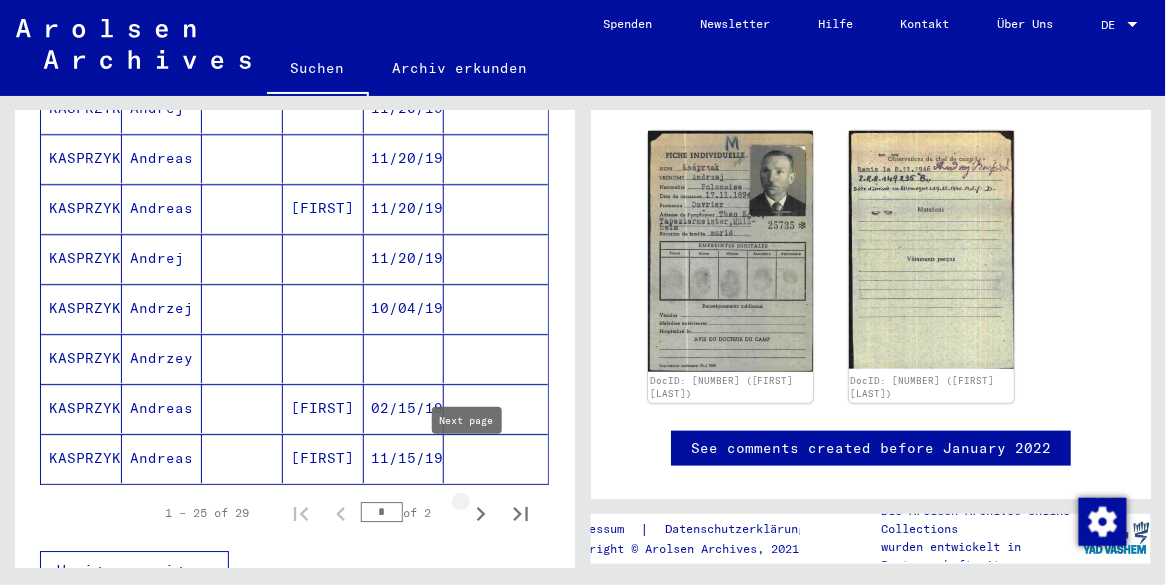 click 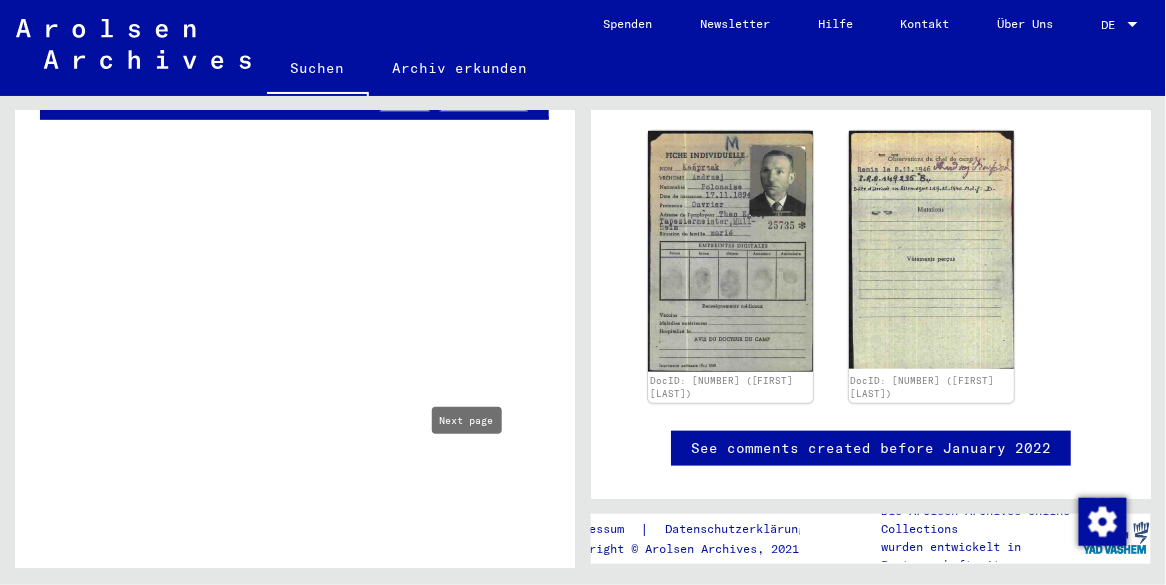 scroll, scrollTop: 704, scrollLeft: 0, axis: vertical 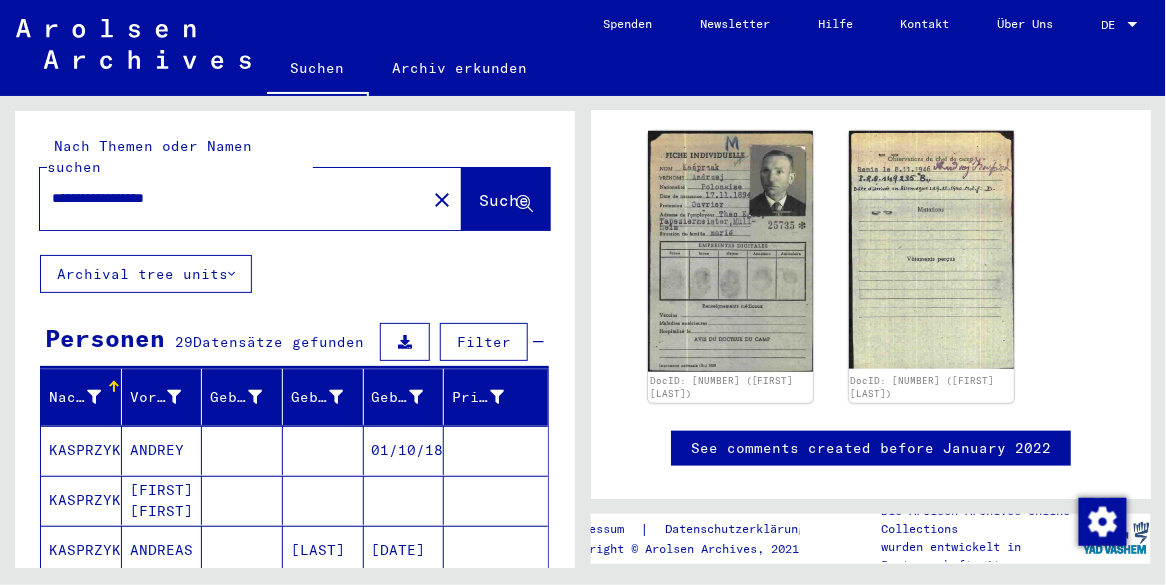 click on "**********" at bounding box center [233, 198] 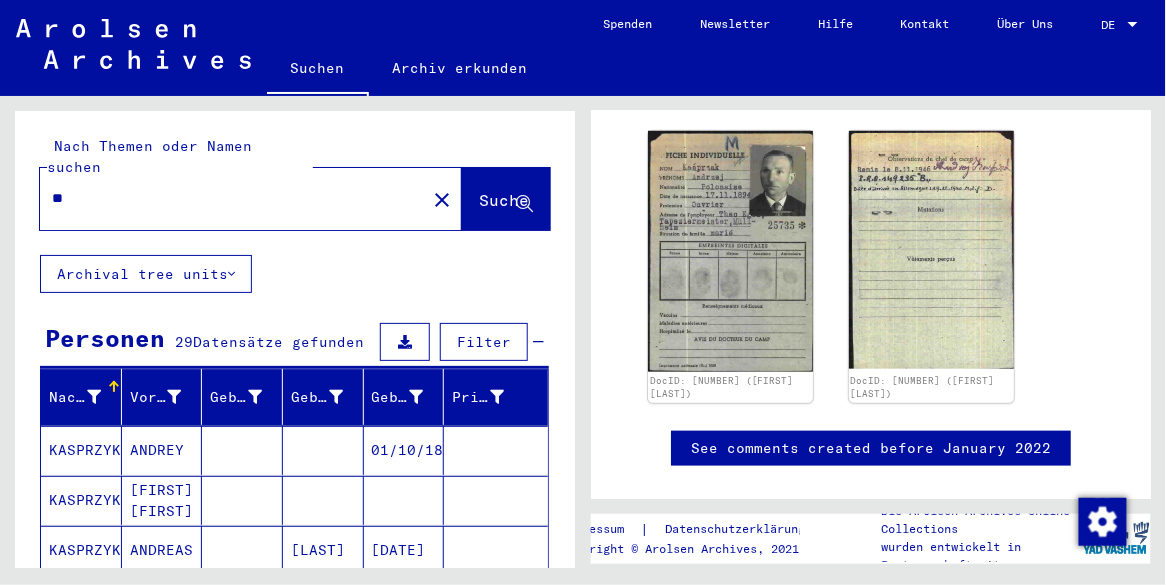 type on "*" 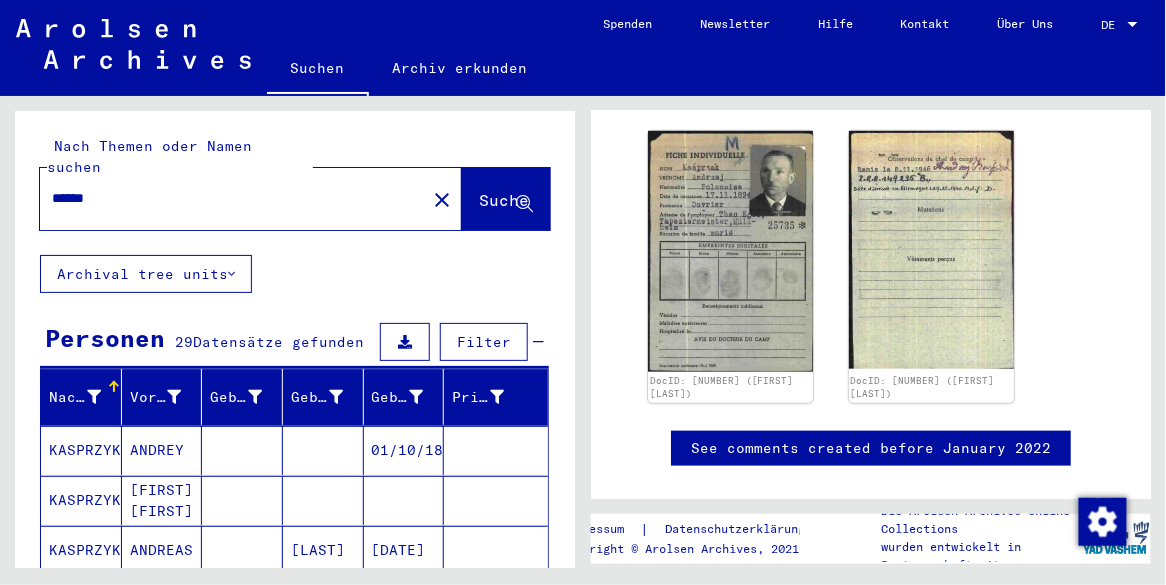 type on "******" 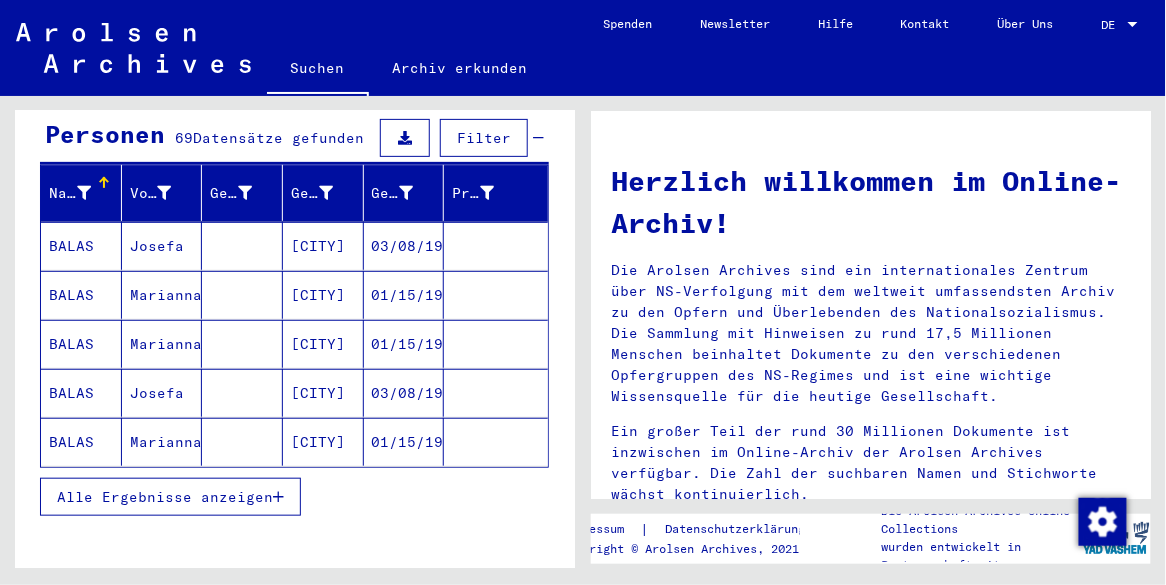scroll, scrollTop: 247, scrollLeft: 0, axis: vertical 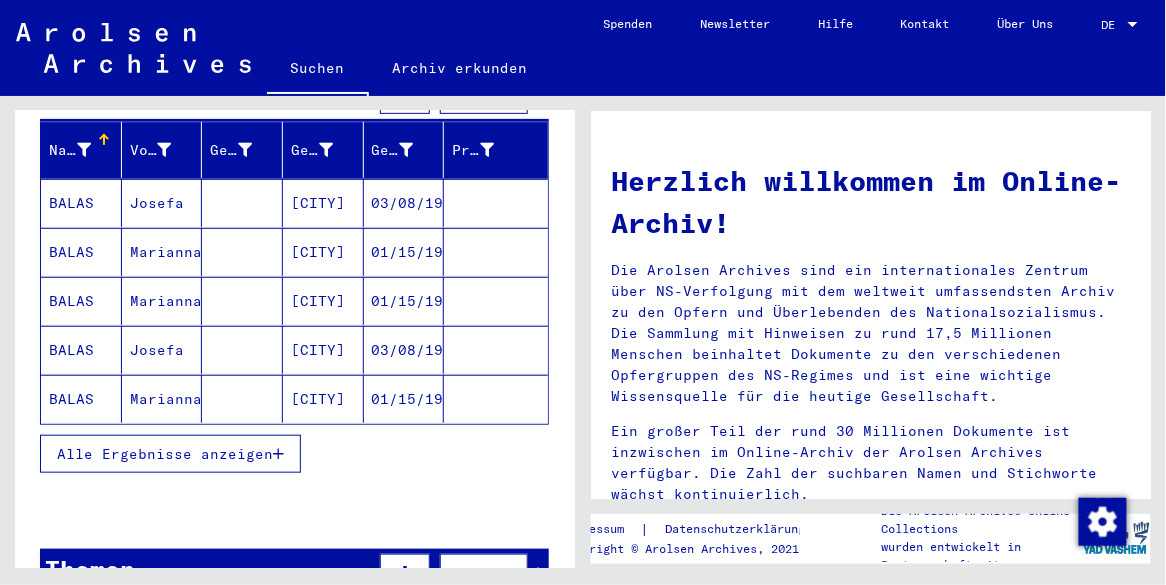 click on "Alle Ergebnisse anzeigen" at bounding box center (170, 454) 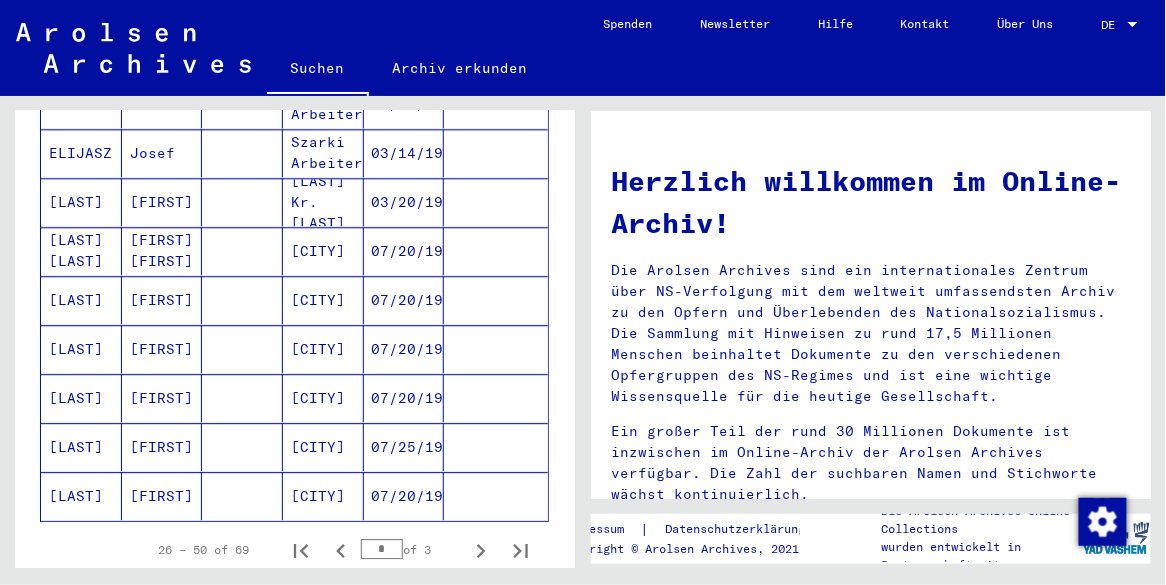 scroll, scrollTop: 1144, scrollLeft: 0, axis: vertical 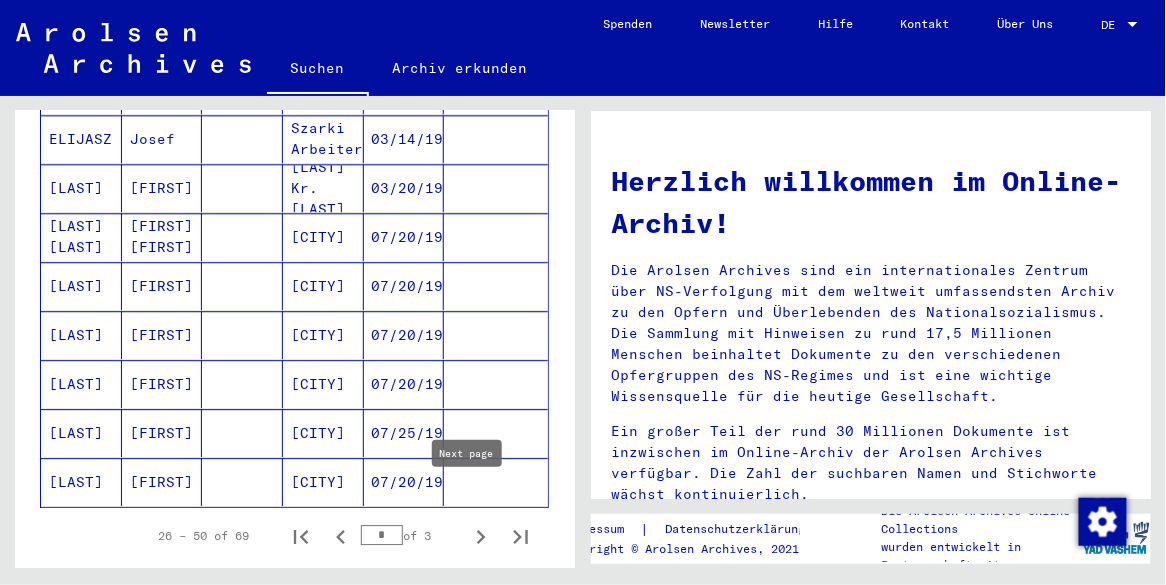 click 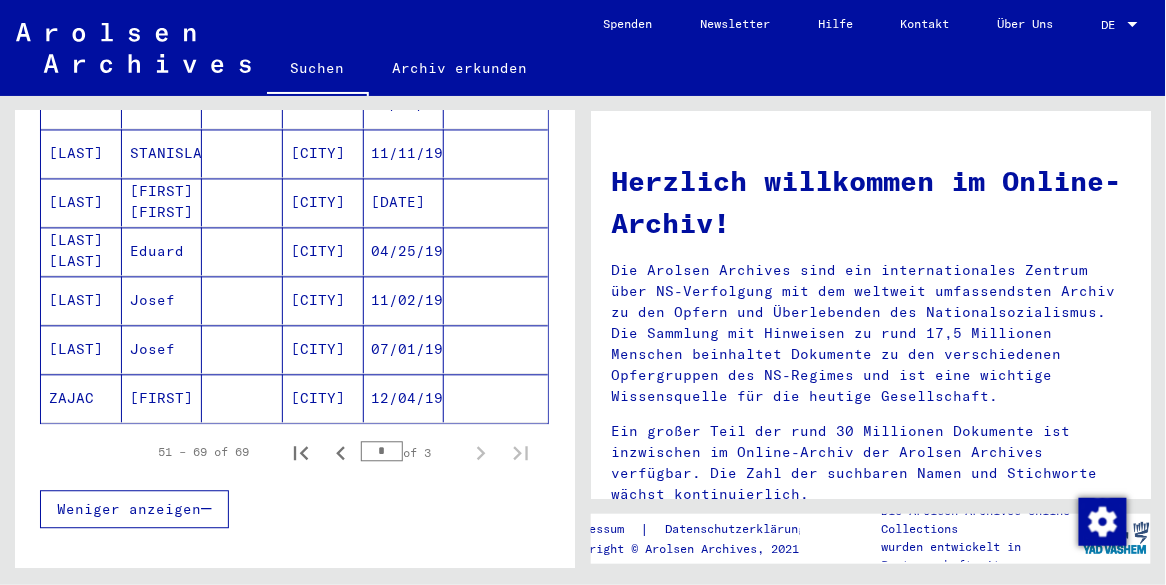 scroll, scrollTop: 1006, scrollLeft: 0, axis: vertical 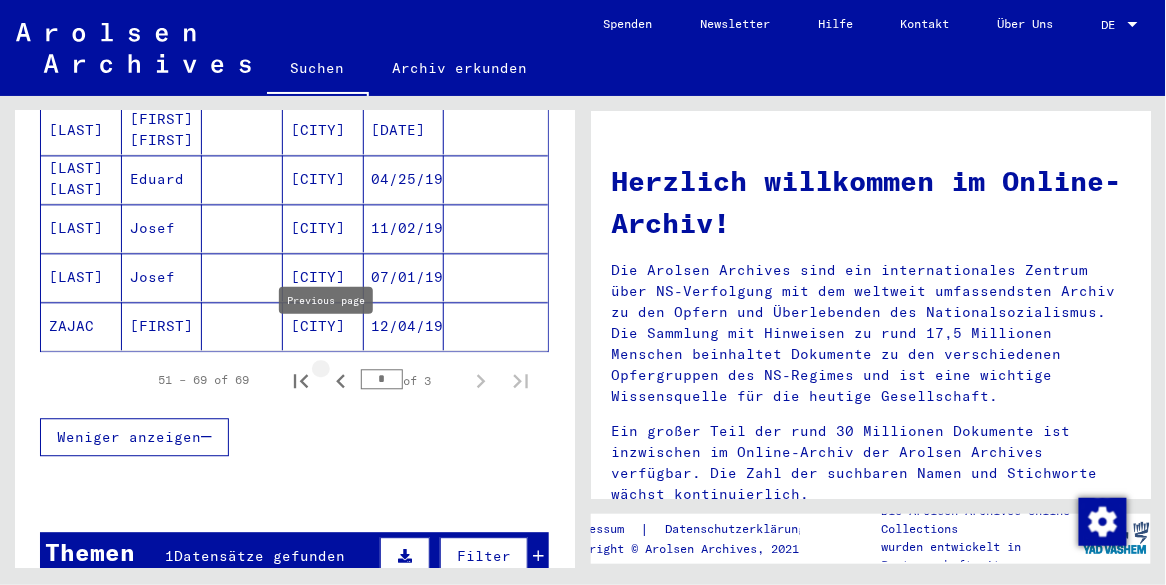 click 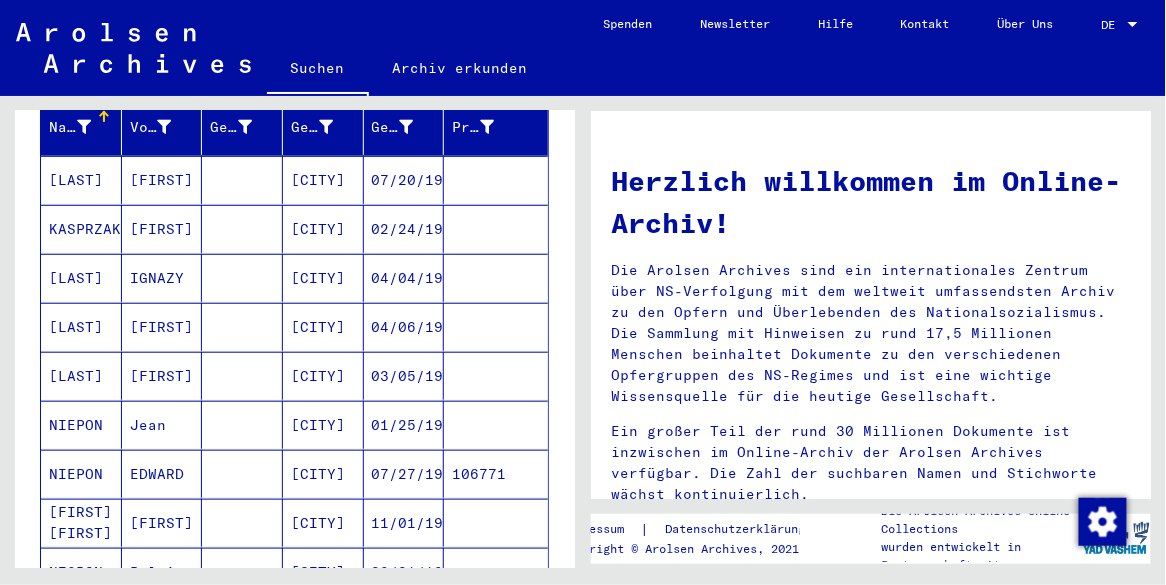 scroll, scrollTop: 260, scrollLeft: 0, axis: vertical 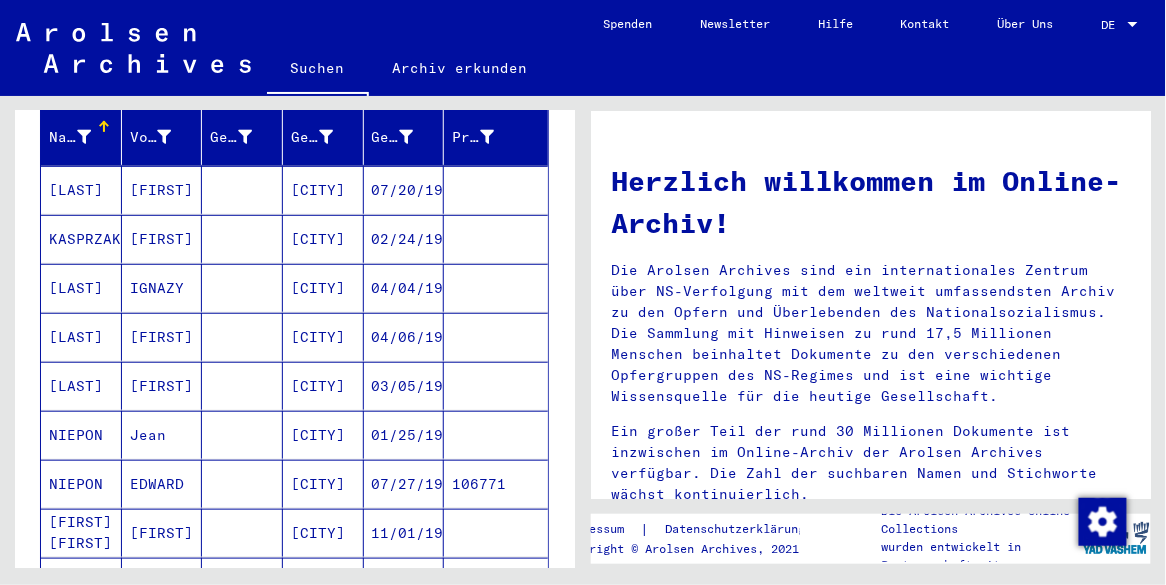 click on "[FIRST]" at bounding box center (162, 288) 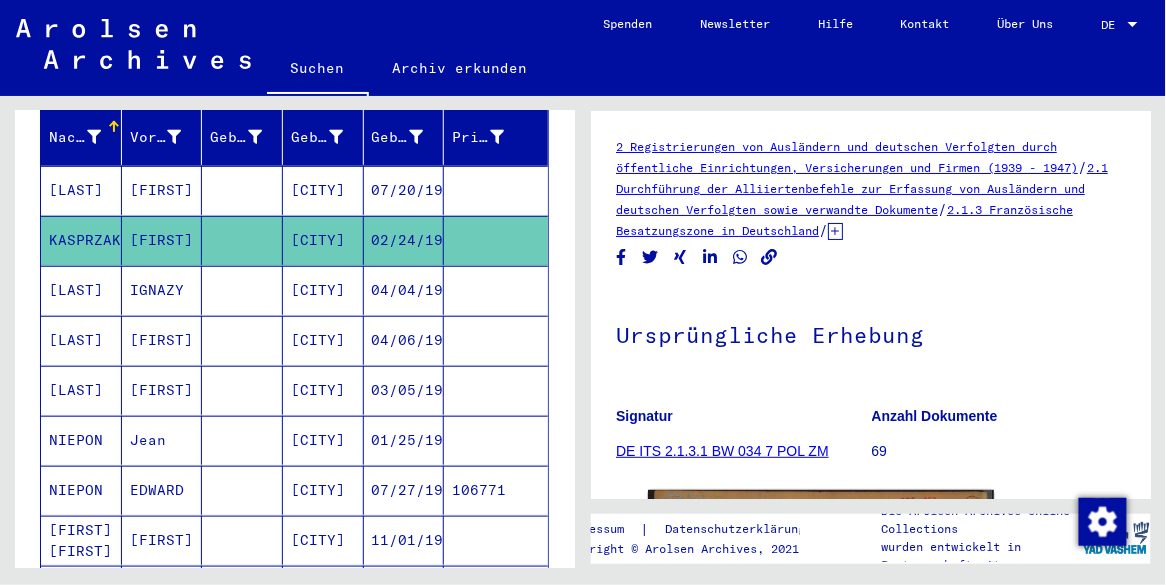 scroll, scrollTop: 0, scrollLeft: 0, axis: both 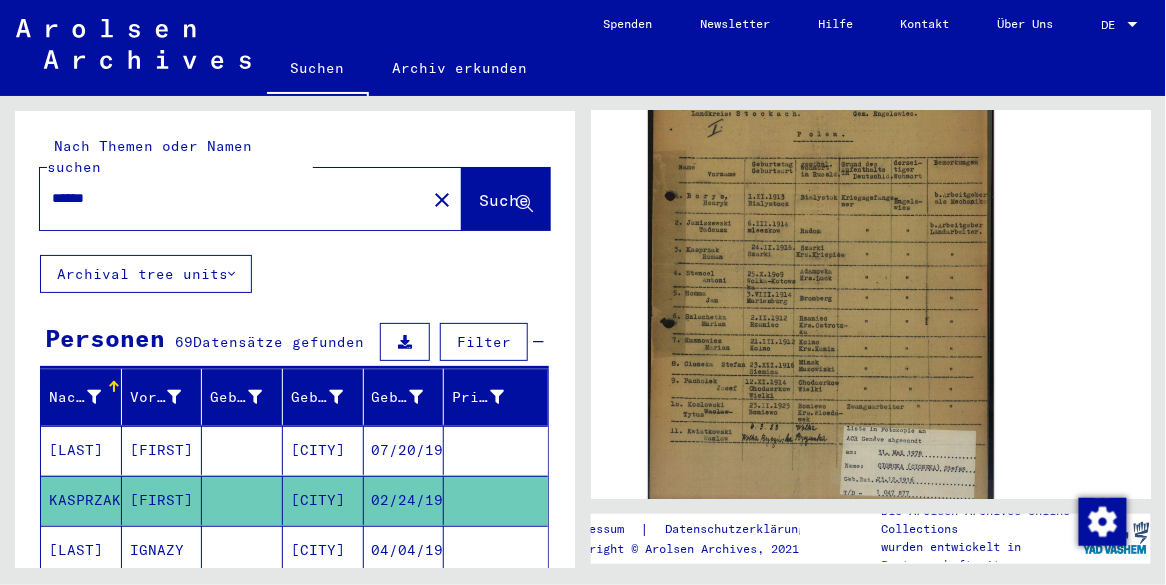 click on "******" at bounding box center [233, 198] 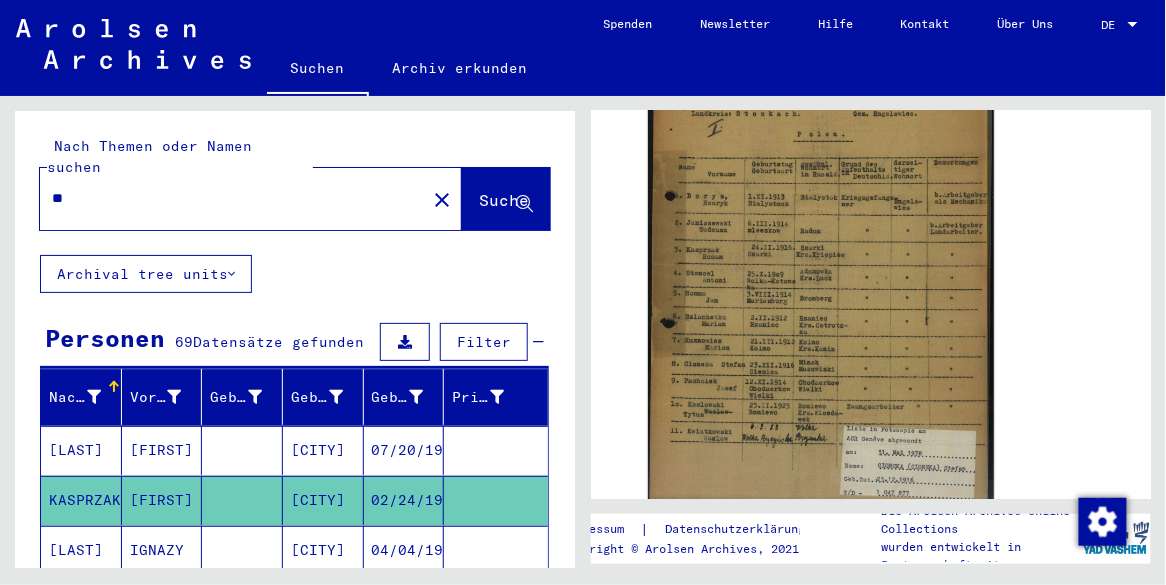 type on "*" 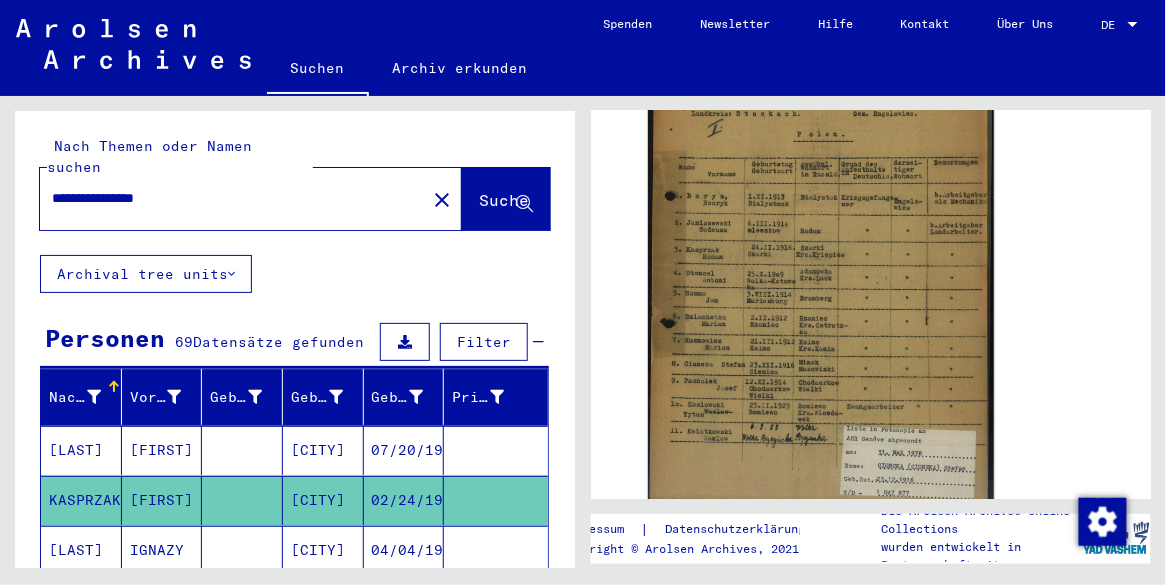 scroll, scrollTop: 0, scrollLeft: 0, axis: both 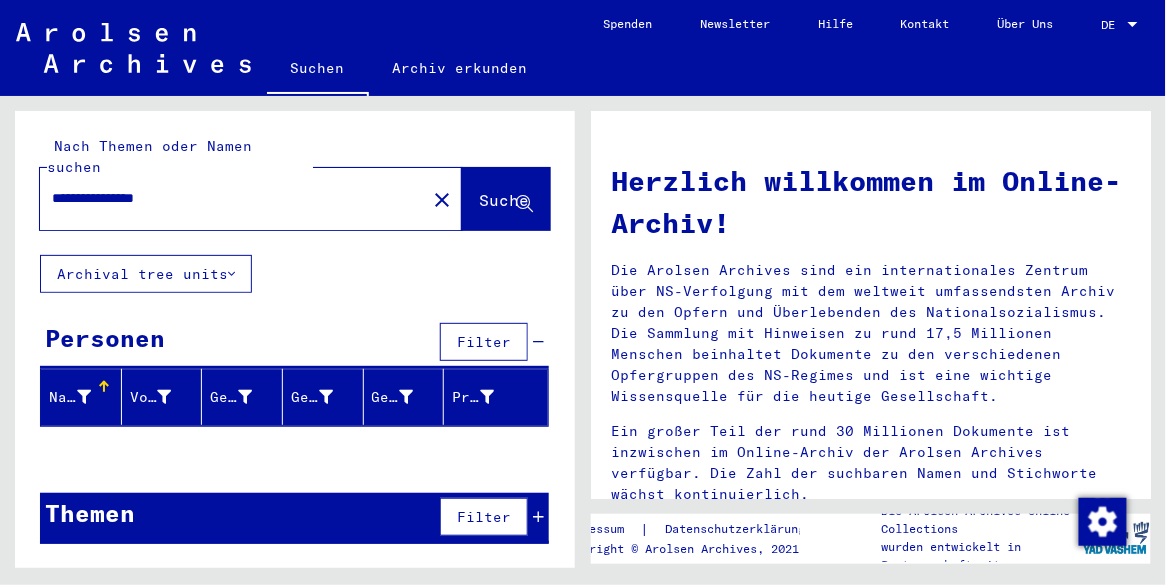 click on "**********" at bounding box center [227, 198] 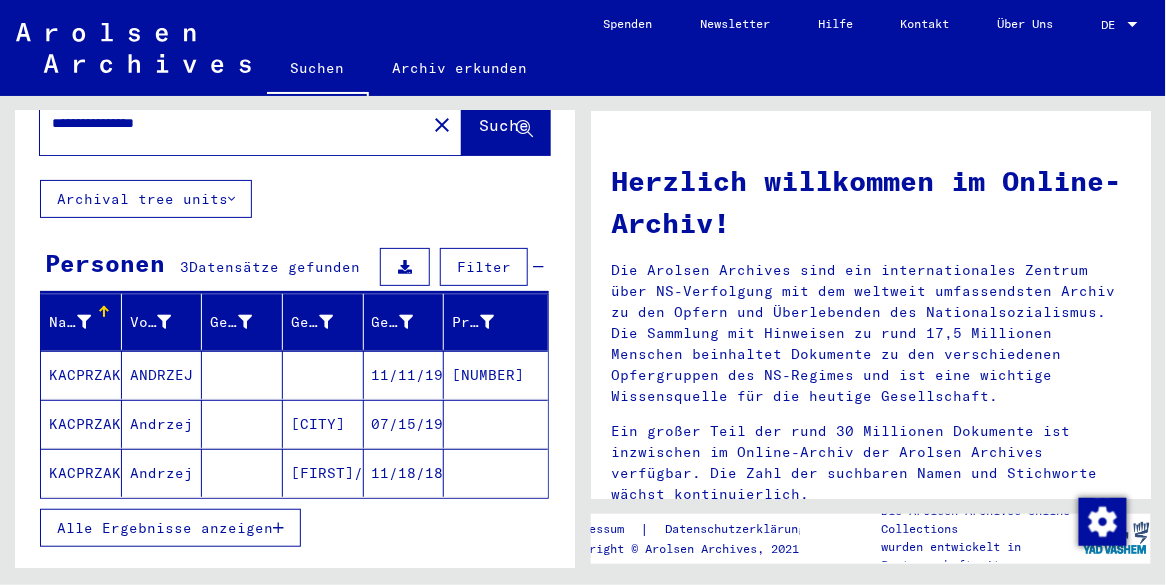scroll, scrollTop: 125, scrollLeft: 0, axis: vertical 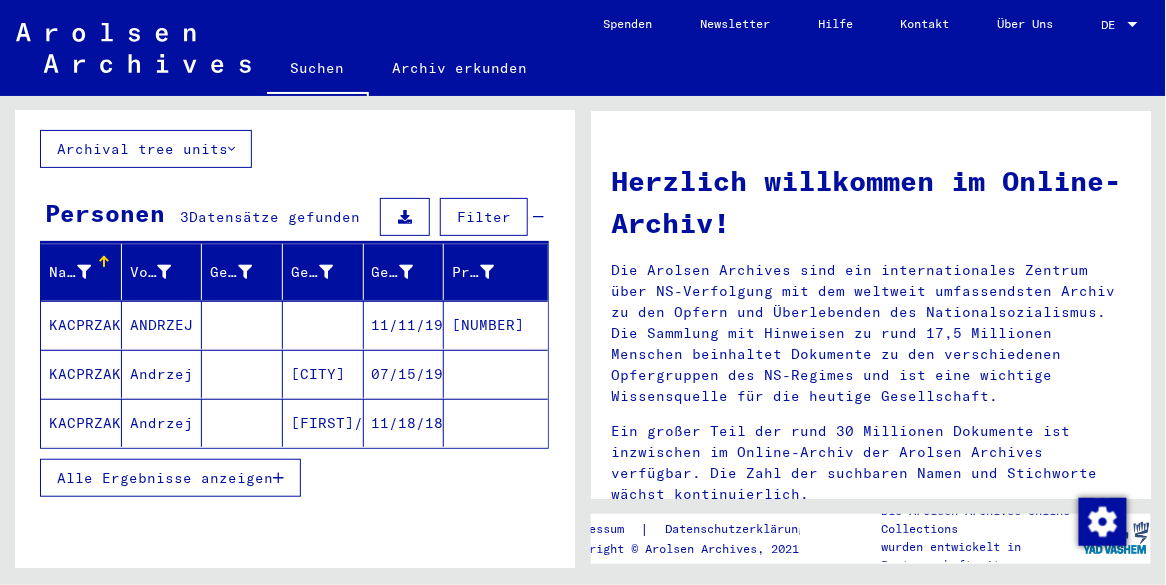 click at bounding box center (323, 374) 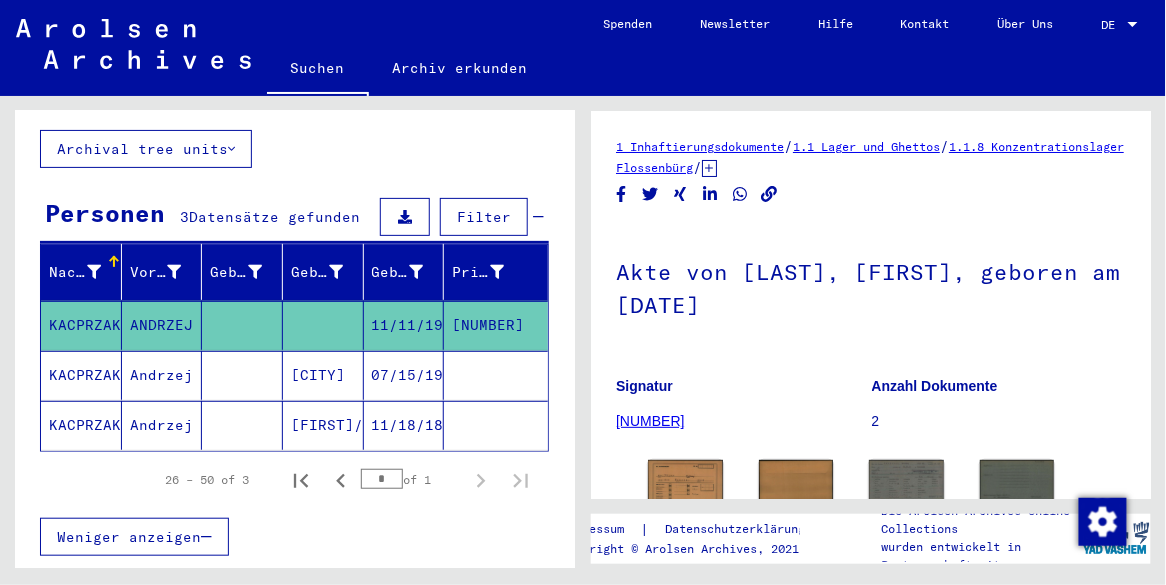 scroll, scrollTop: 0, scrollLeft: 0, axis: both 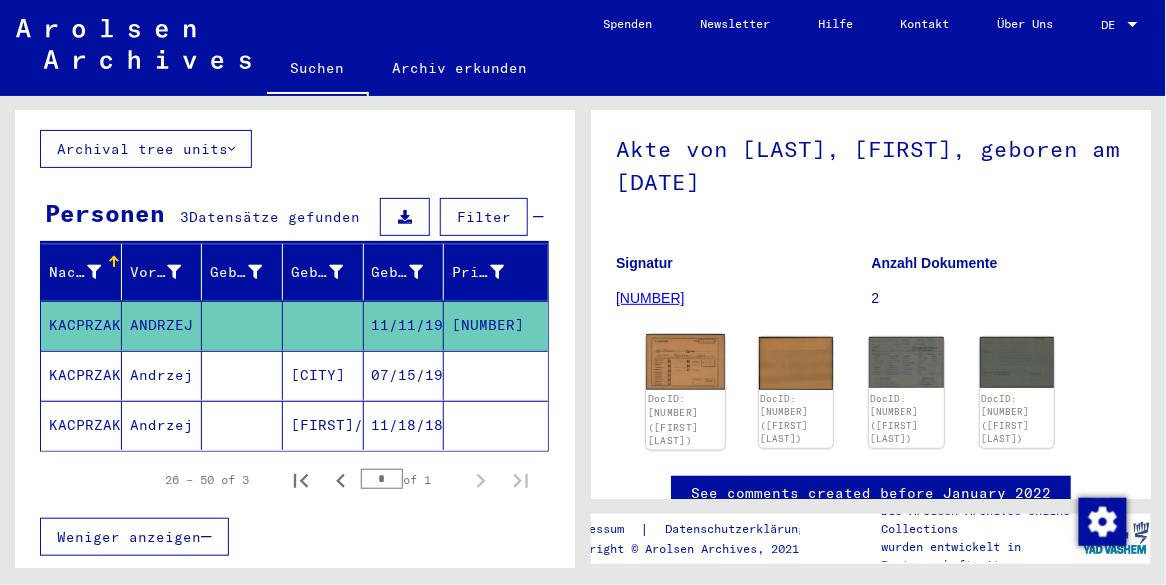 click 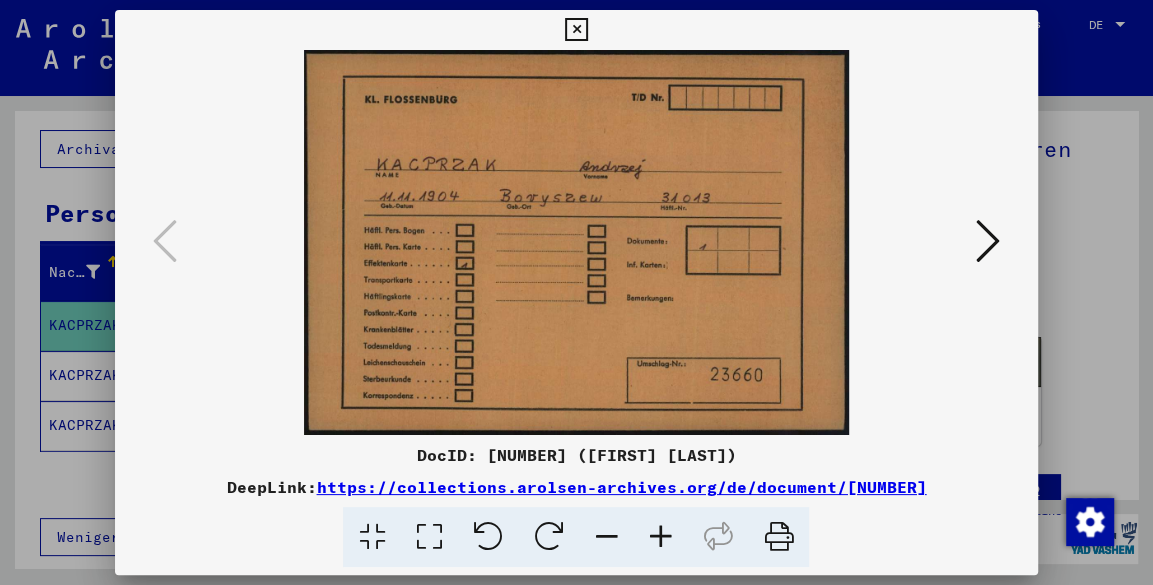 click at bounding box center (576, 30) 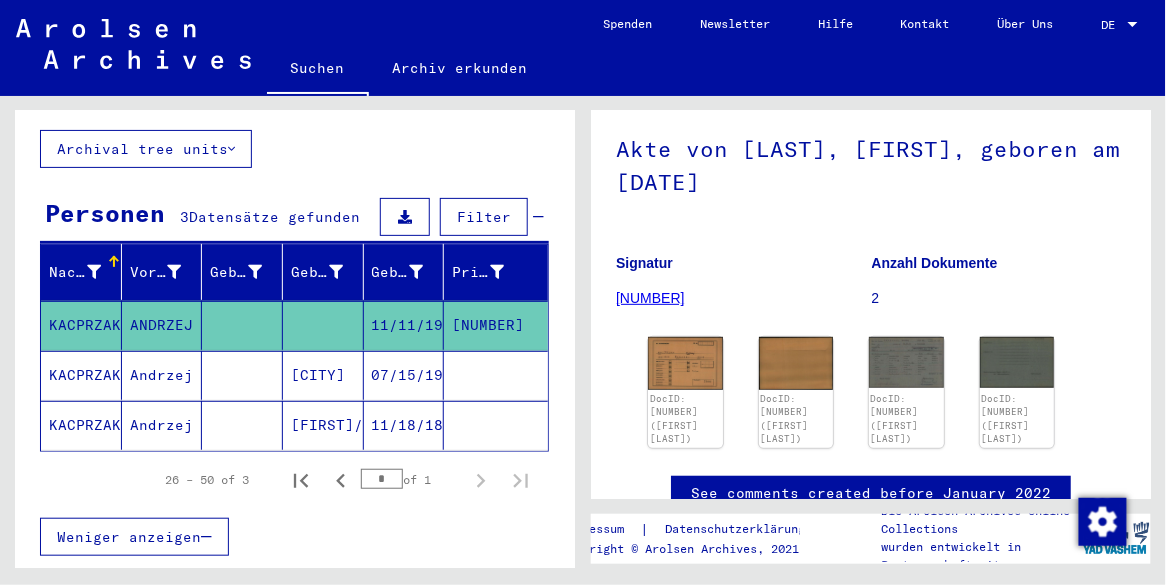 click on "[FIRST]/[FIRST]" 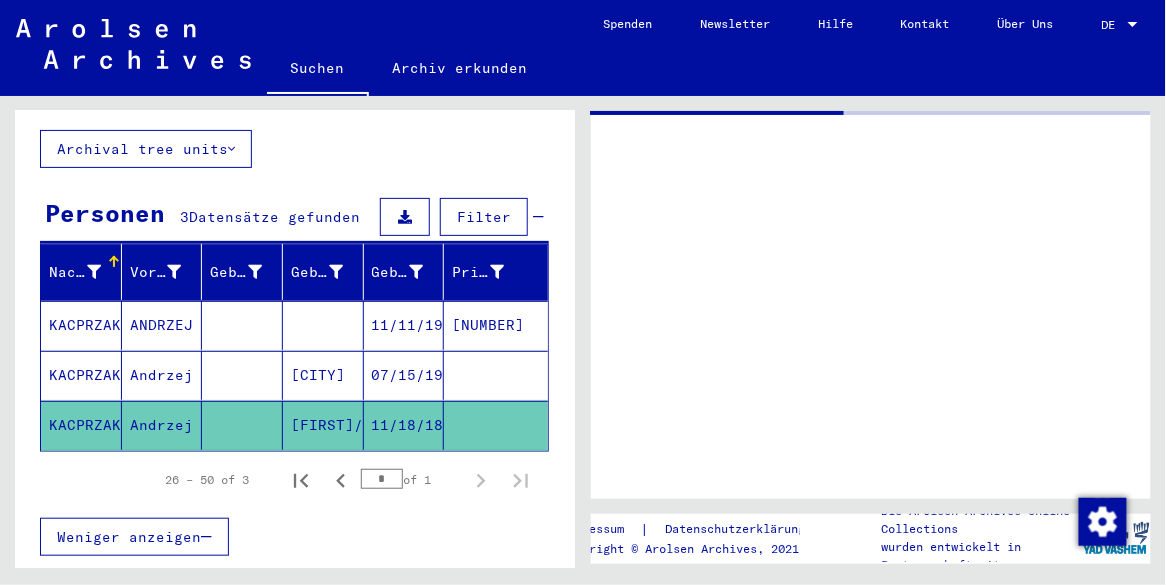 scroll, scrollTop: 0, scrollLeft: 0, axis: both 